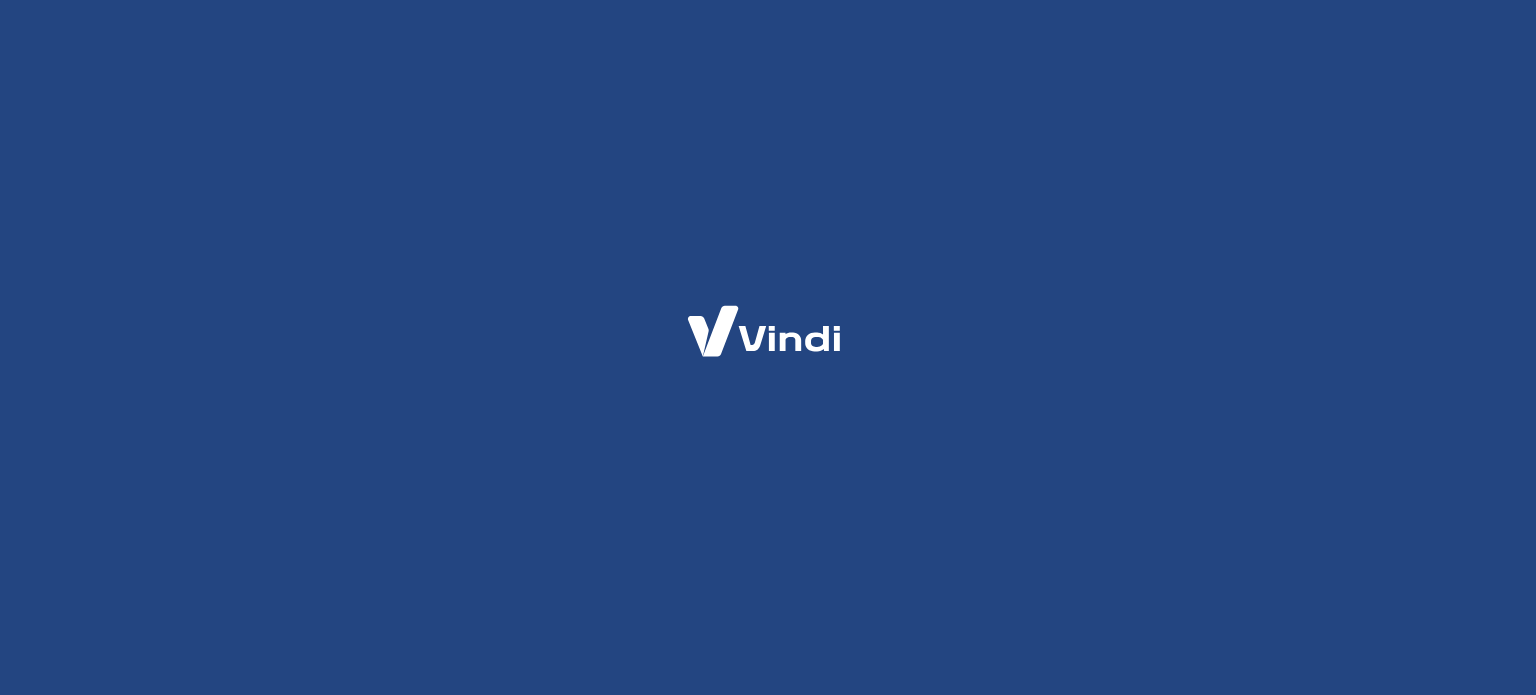 scroll, scrollTop: 0, scrollLeft: 0, axis: both 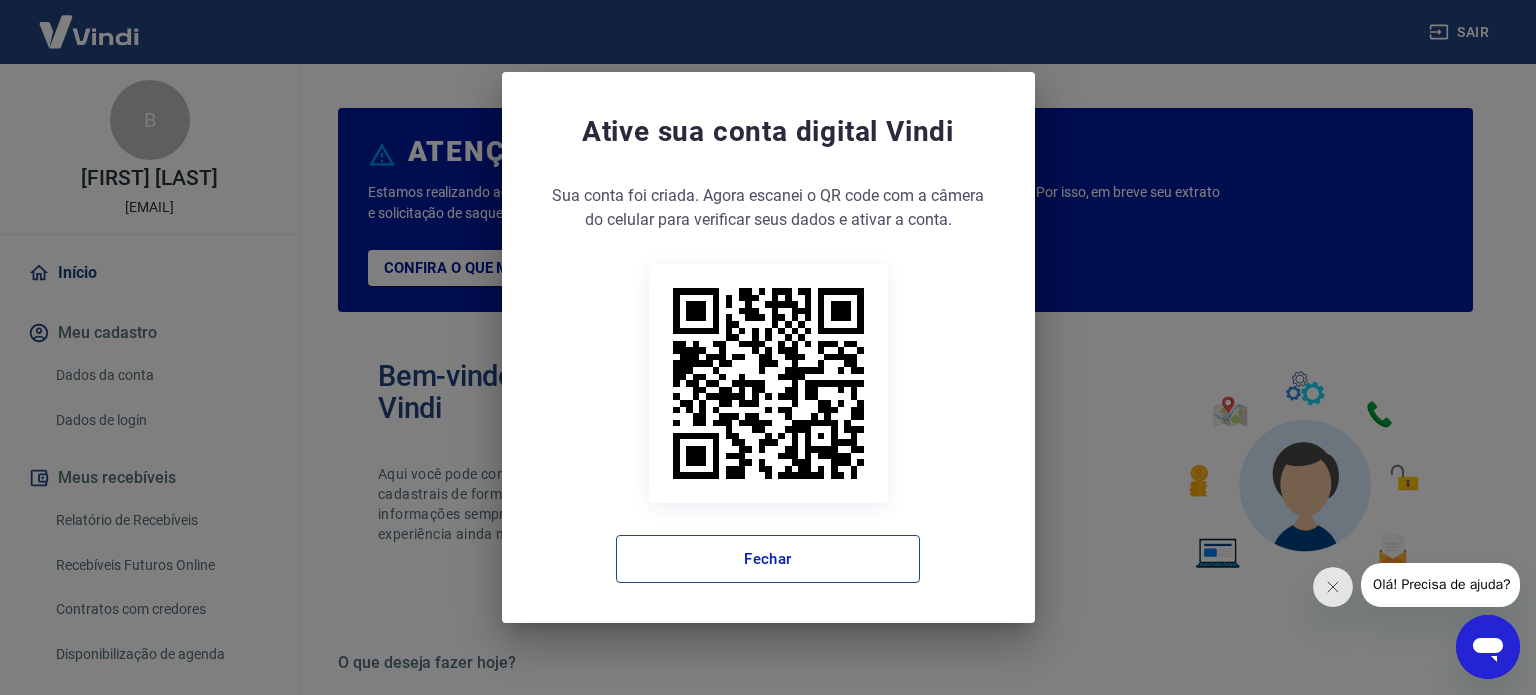 click on "Fechar" at bounding box center [768, 559] 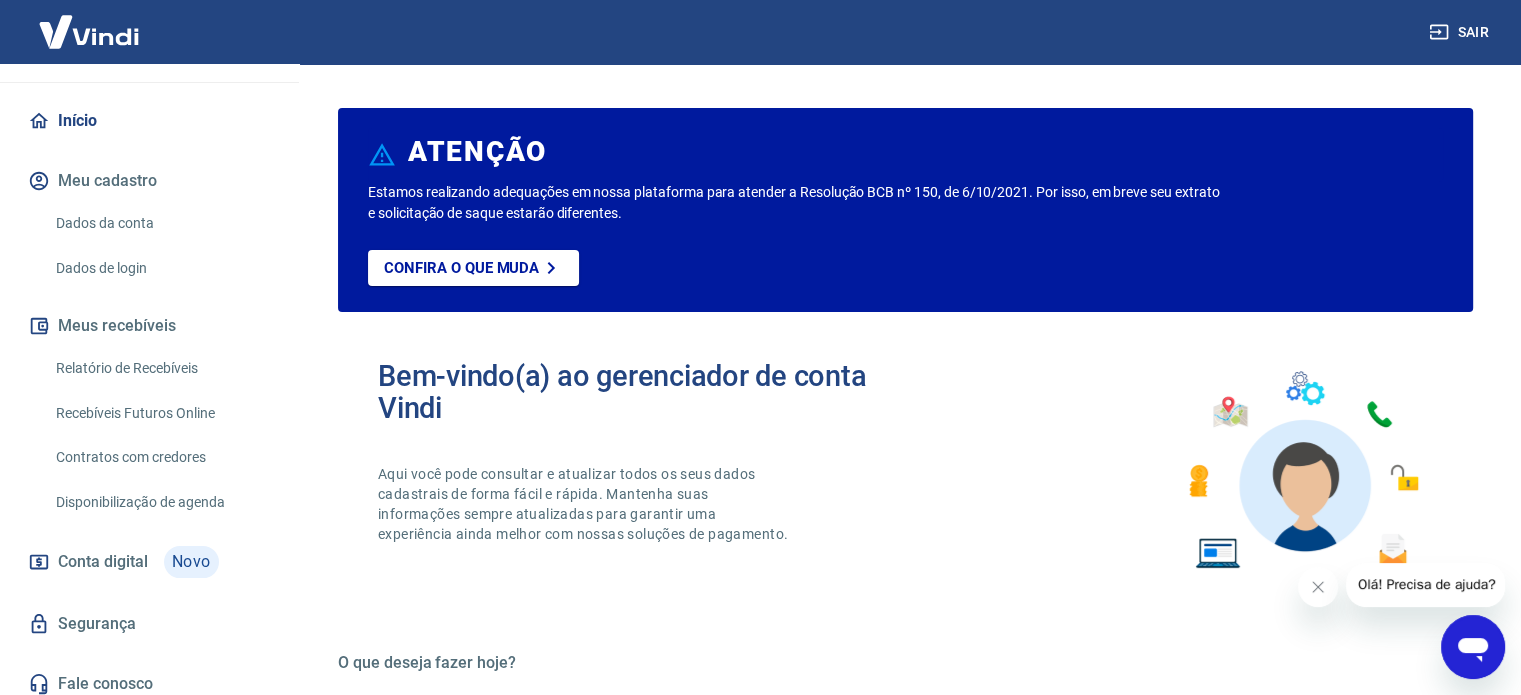 scroll, scrollTop: 162, scrollLeft: 0, axis: vertical 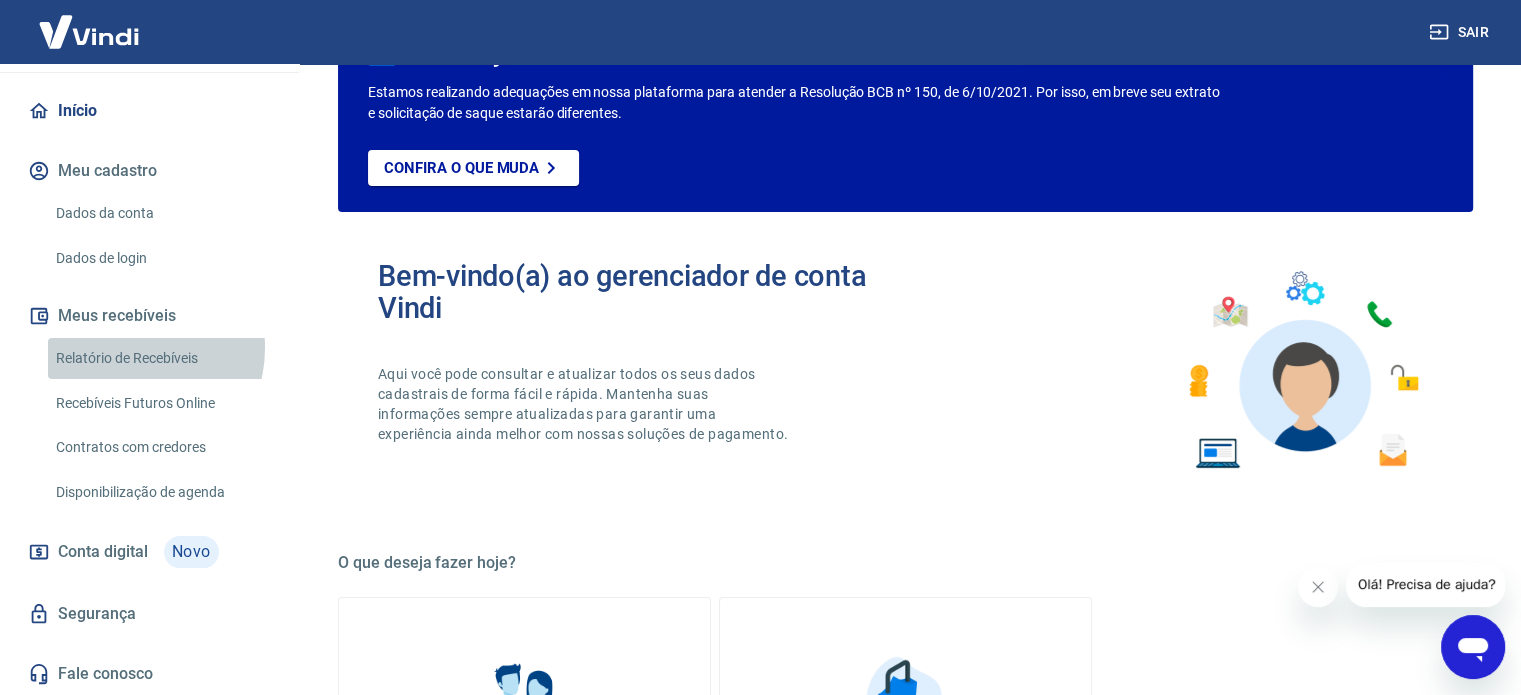 click on "Relatório de Recebíveis" at bounding box center (161, 358) 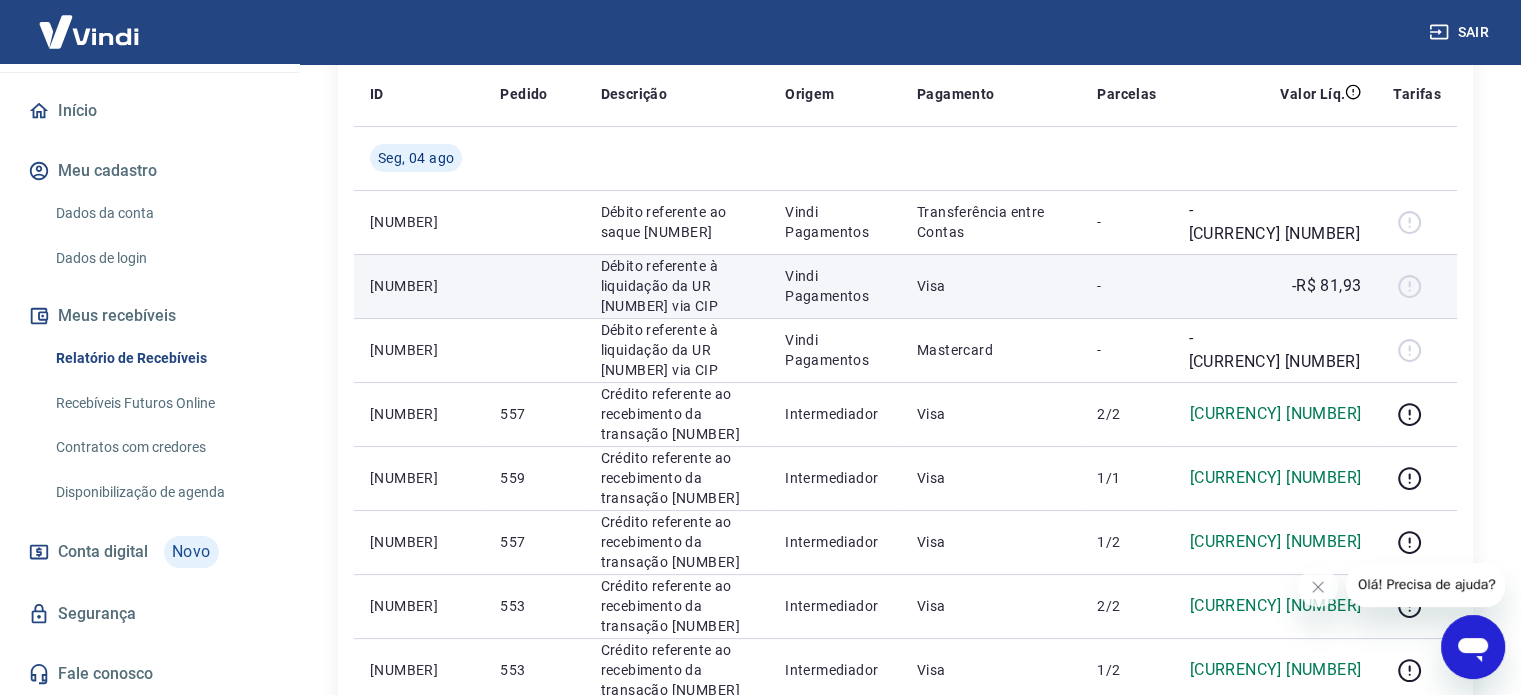 scroll, scrollTop: 200, scrollLeft: 0, axis: vertical 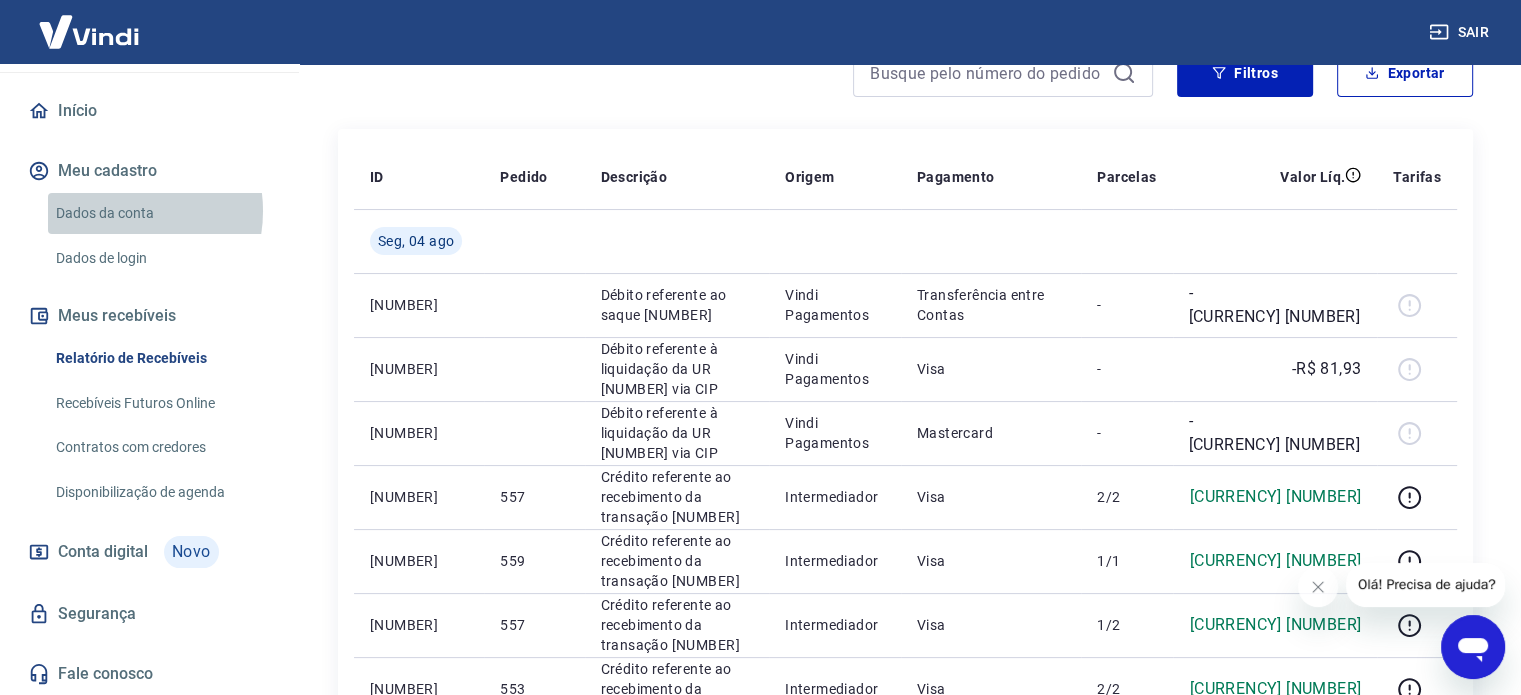 click on "Dados da conta" at bounding box center (161, 213) 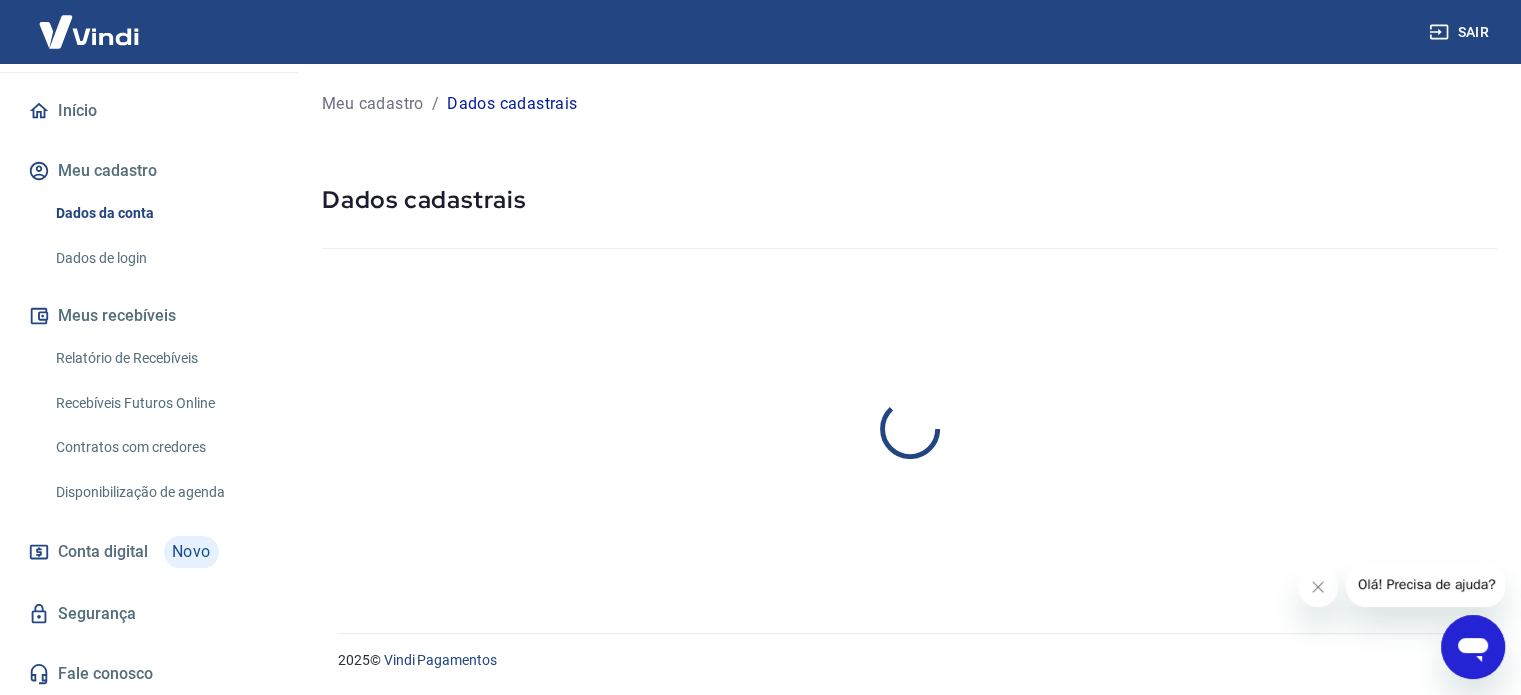 scroll, scrollTop: 0, scrollLeft: 0, axis: both 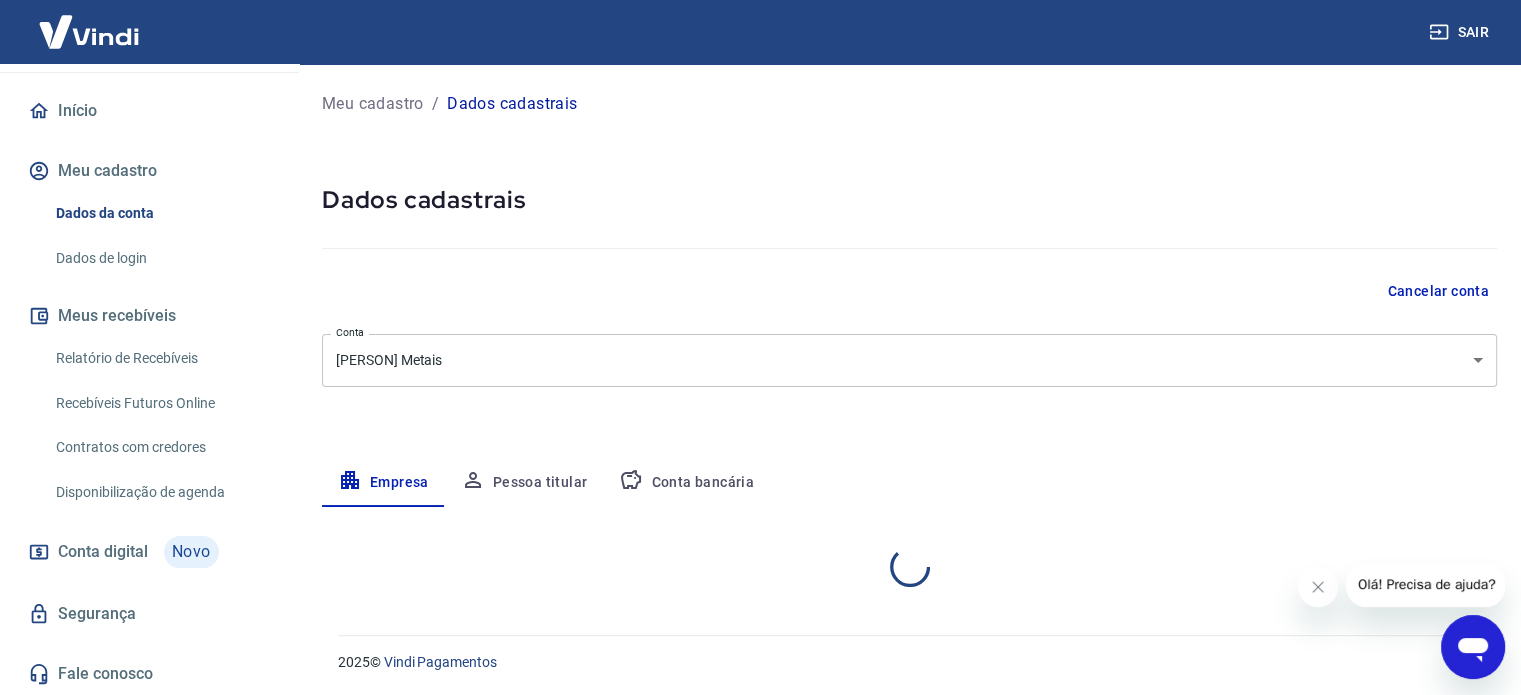select on "SP" 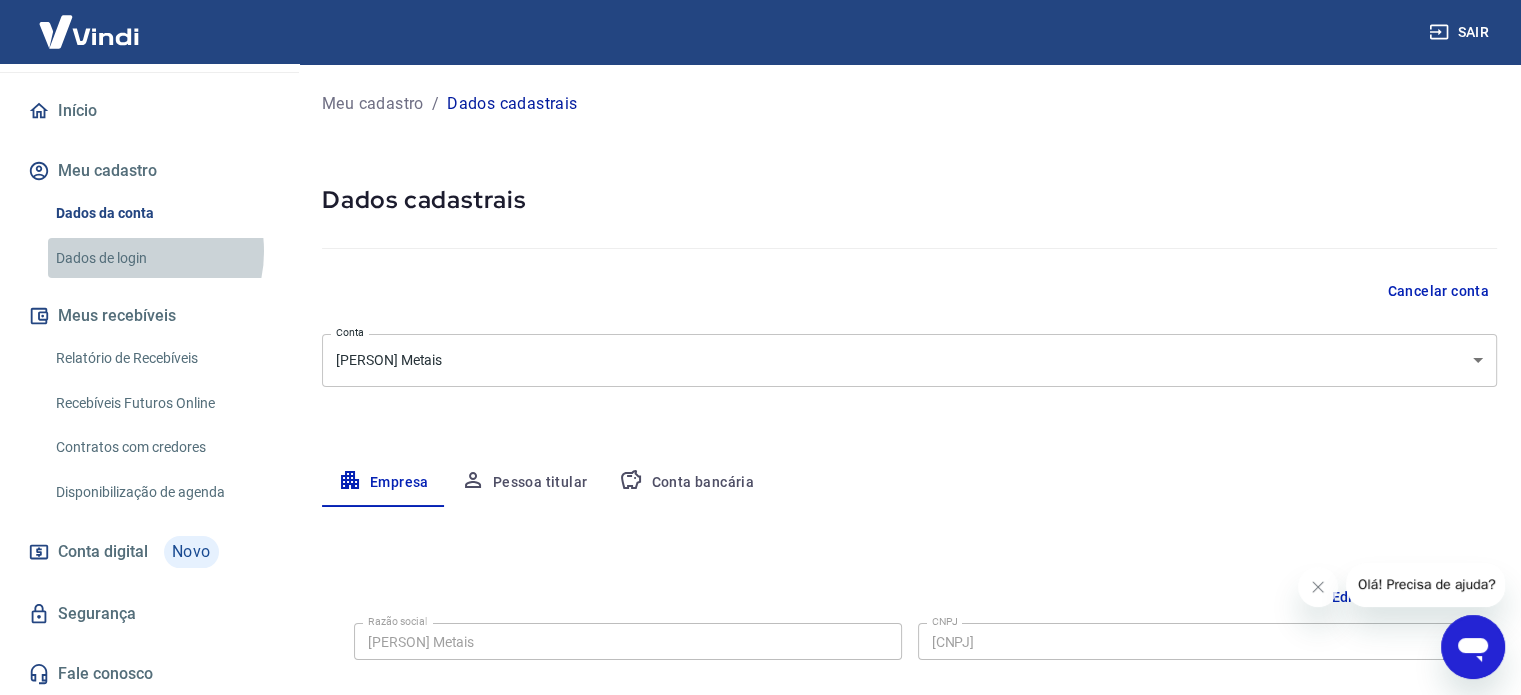 click on "Dados de login" at bounding box center [161, 258] 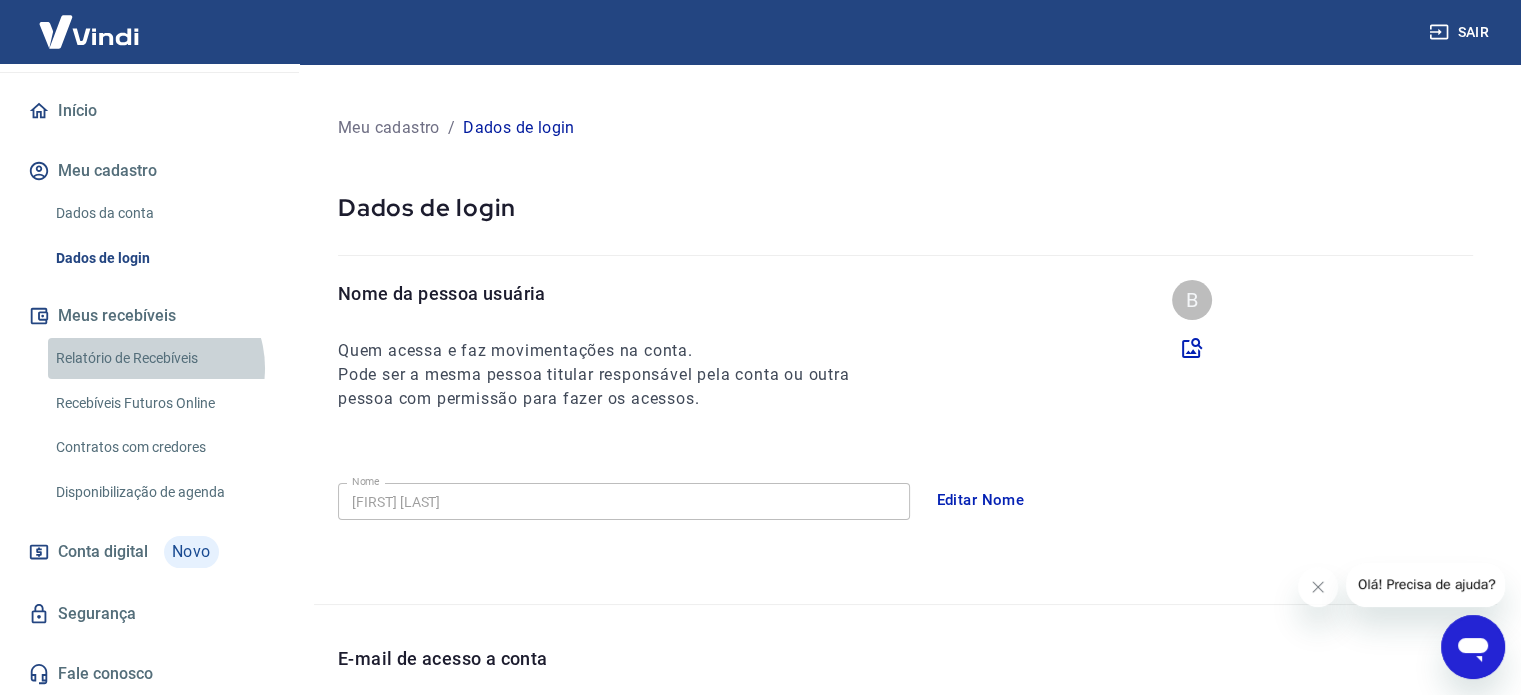 drag, startPoint x: 152, startPoint y: 367, endPoint x: 148, endPoint y: 219, distance: 148.05405 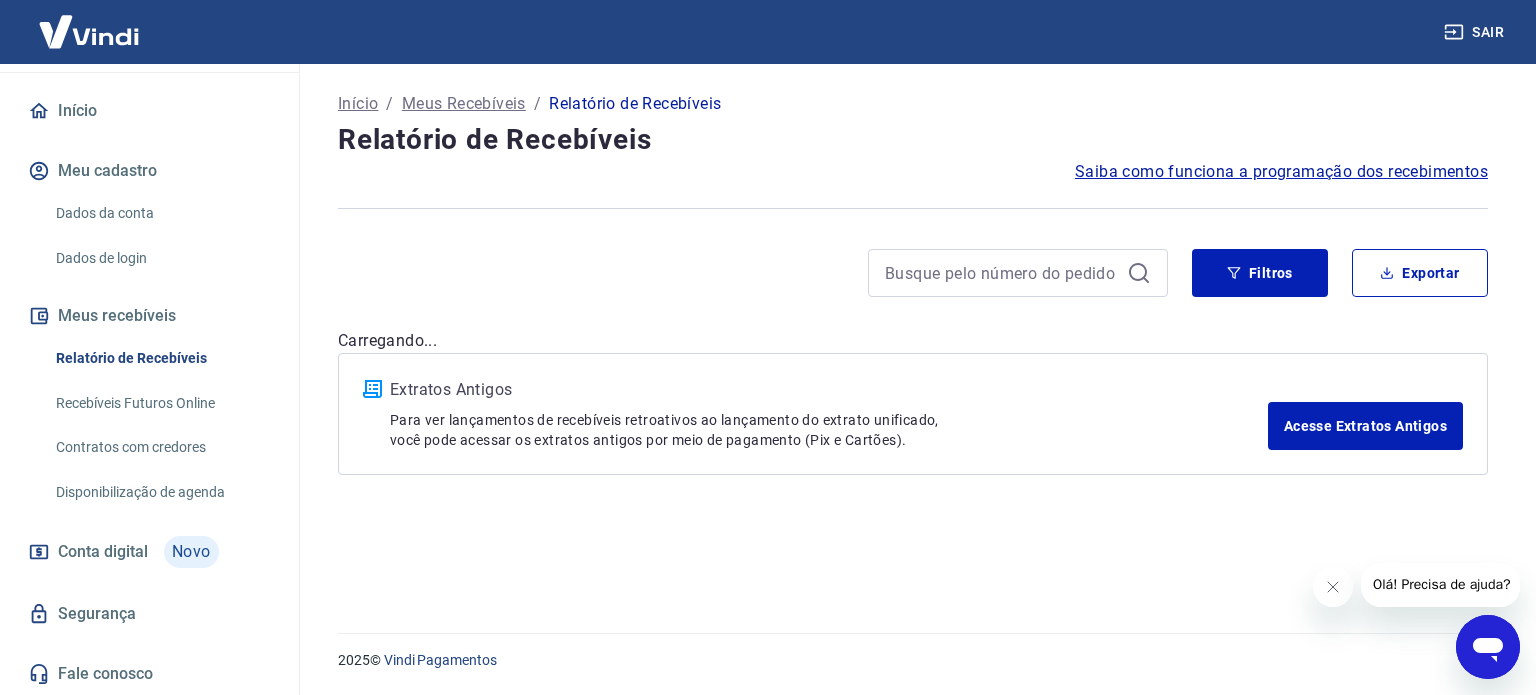 click on "Início" at bounding box center (149, 111) 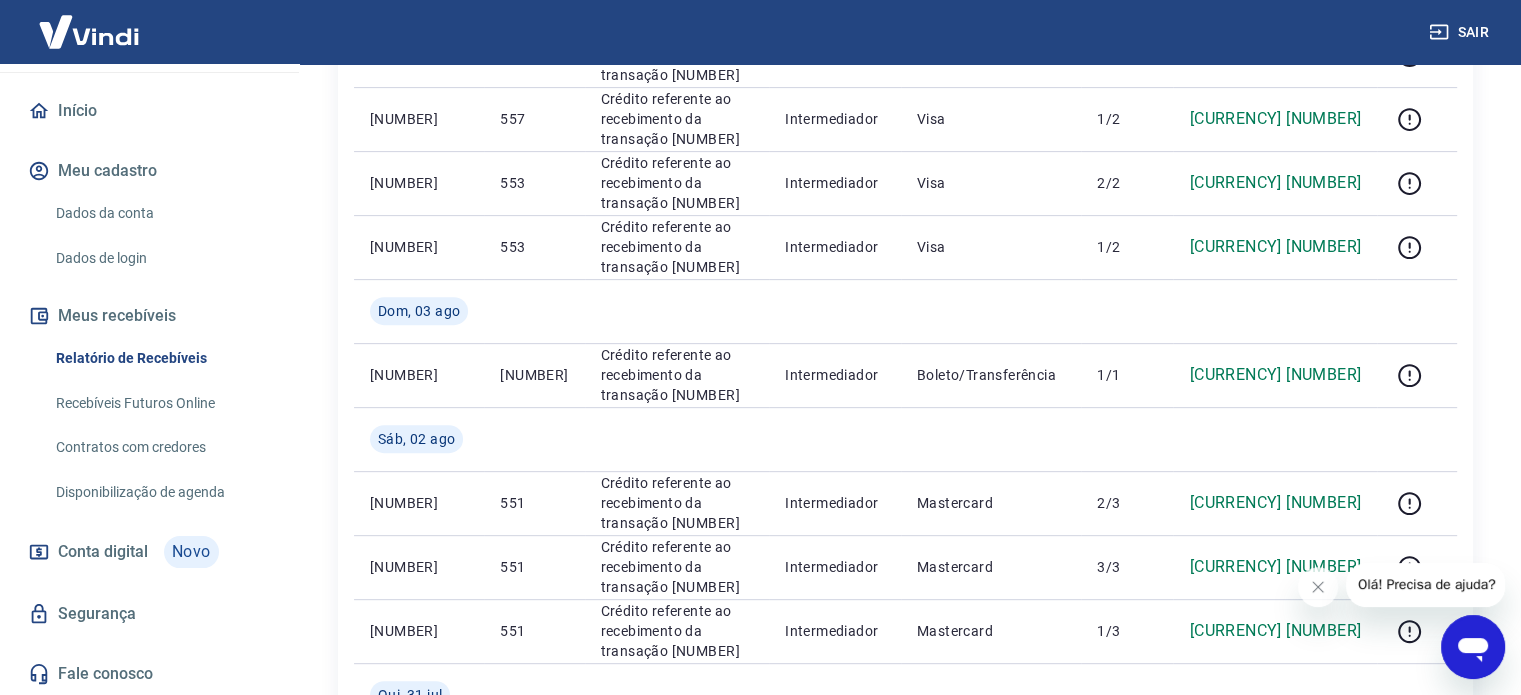 scroll, scrollTop: 800, scrollLeft: 0, axis: vertical 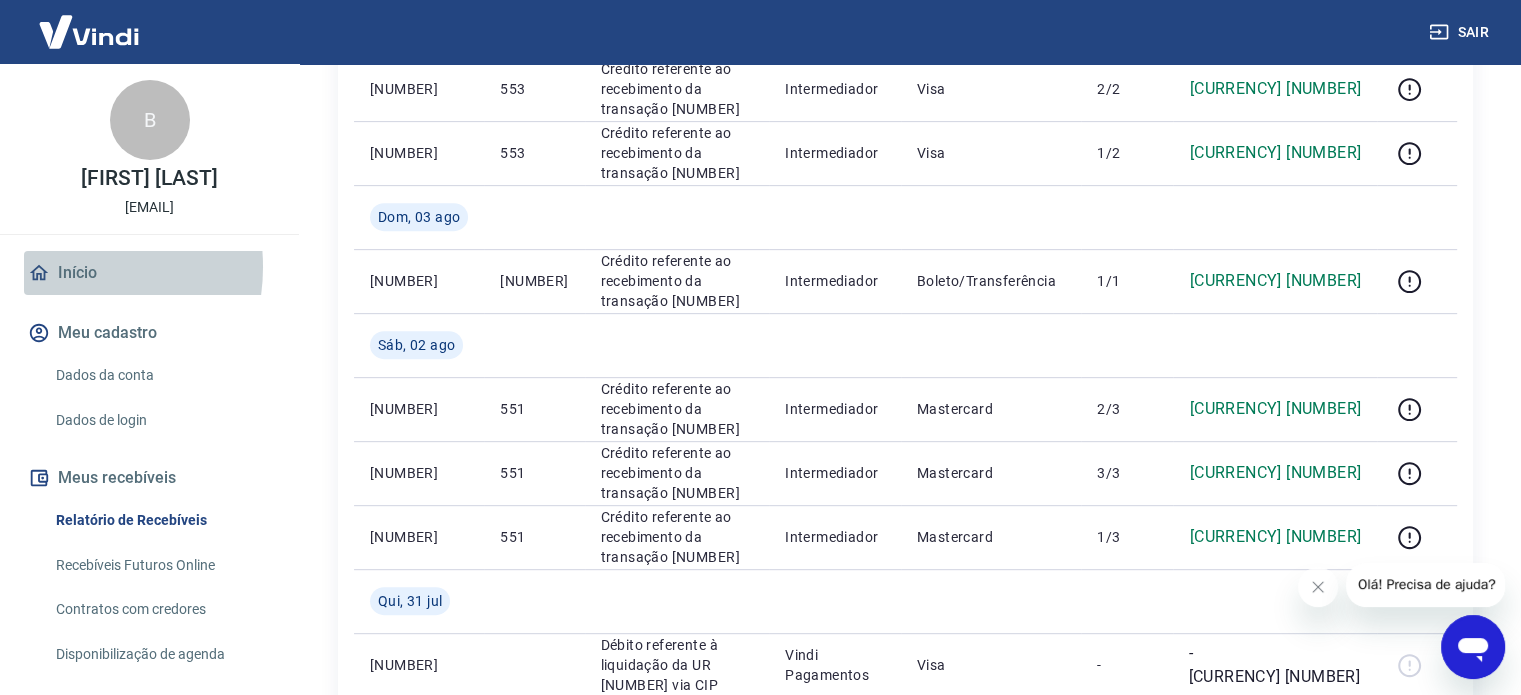 click on "Início" at bounding box center [149, 273] 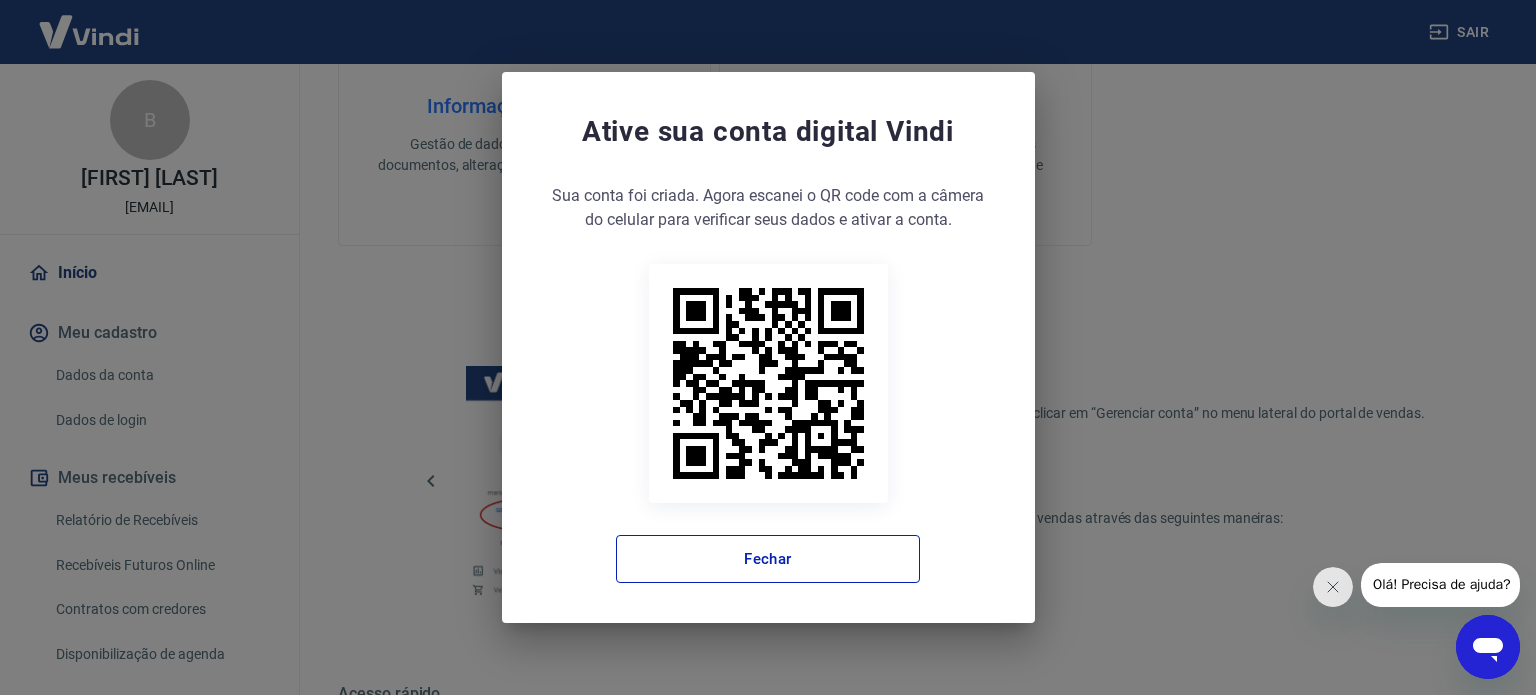 drag, startPoint x: 114, startPoint y: 387, endPoint x: 747, endPoint y: 350, distance: 634.08044 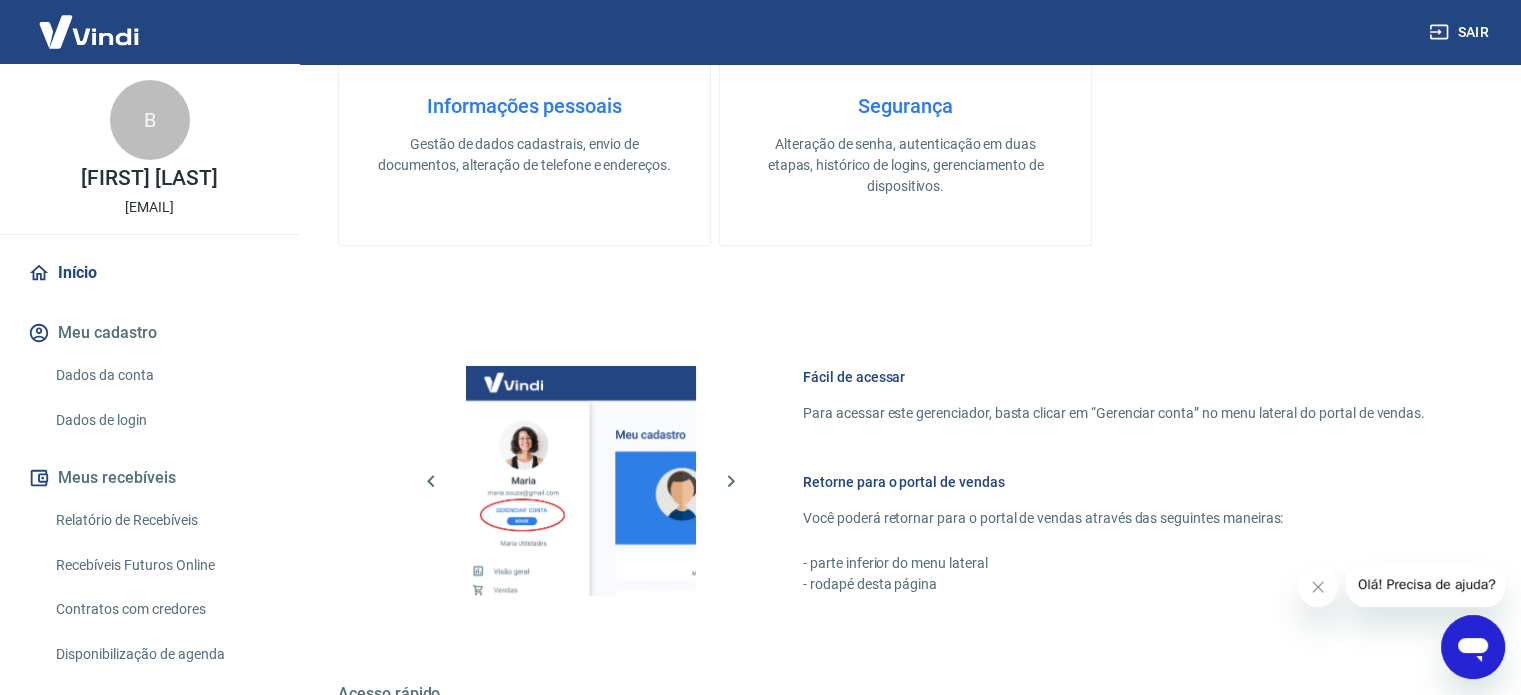 click on "Dados da conta" at bounding box center [161, 375] 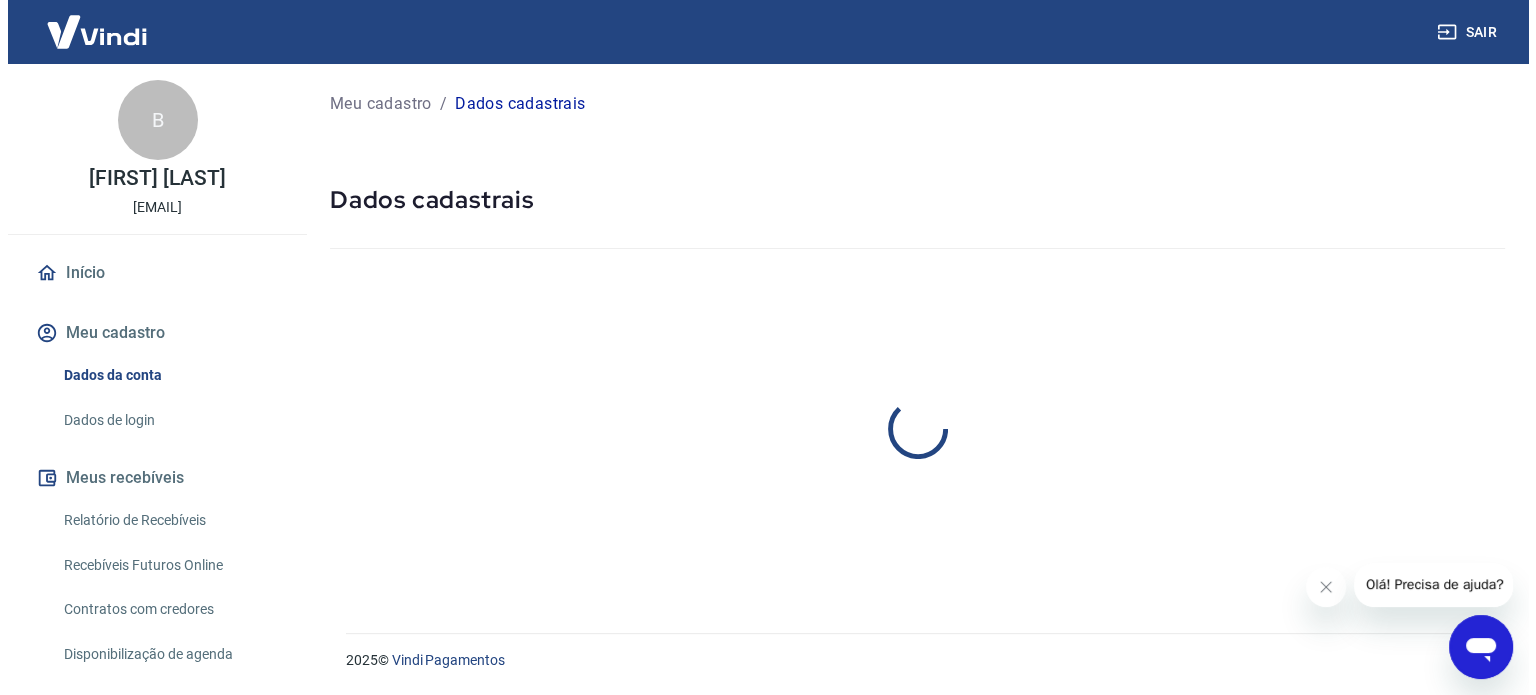 scroll, scrollTop: 0, scrollLeft: 0, axis: both 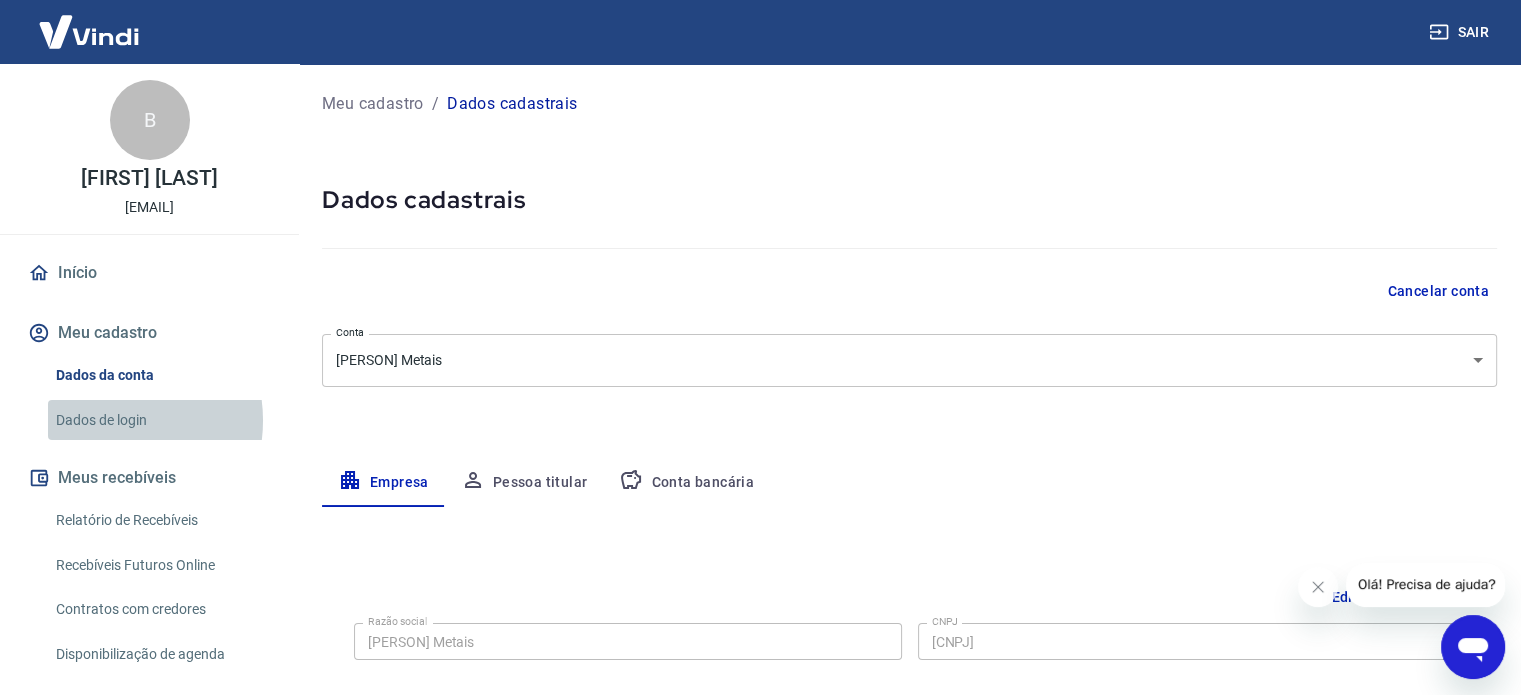 click on "Dados de login" at bounding box center (161, 420) 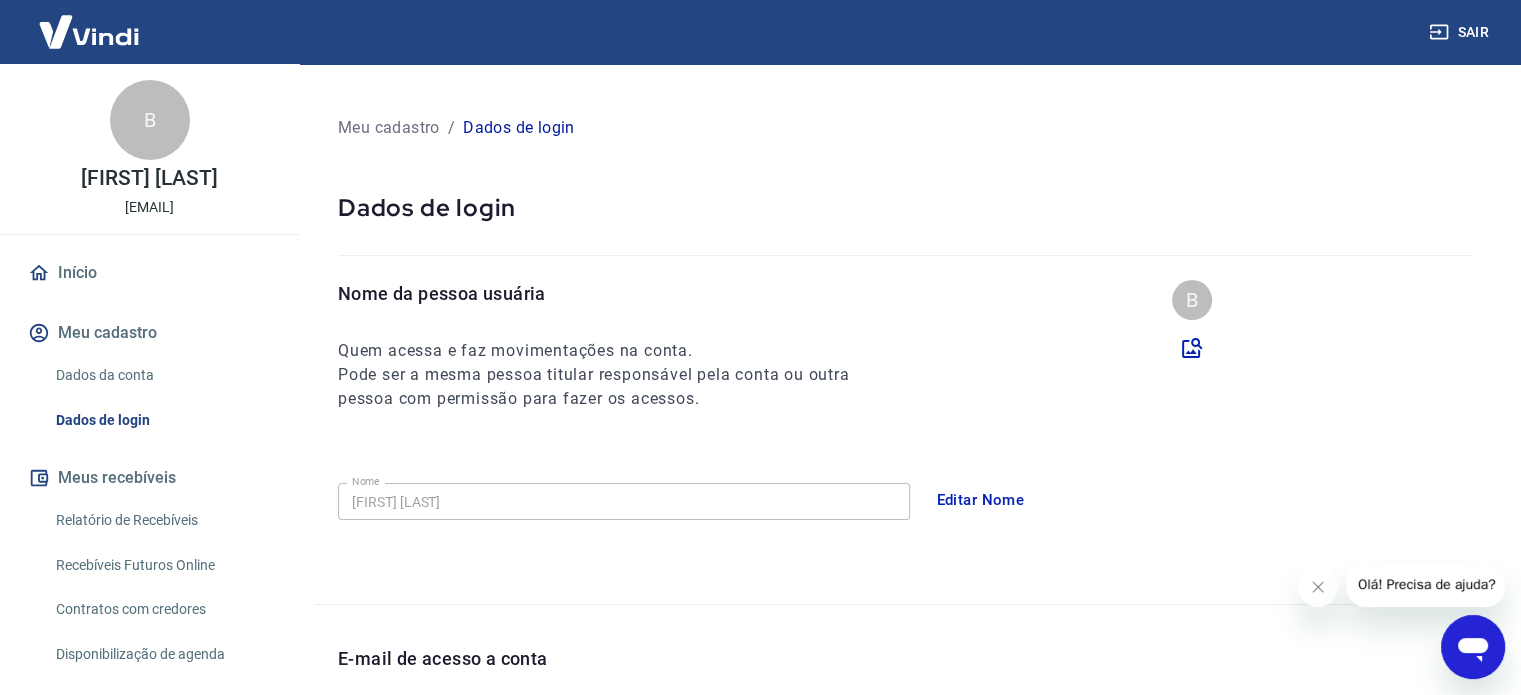 click on "Meus recebíveis" at bounding box center [149, 478] 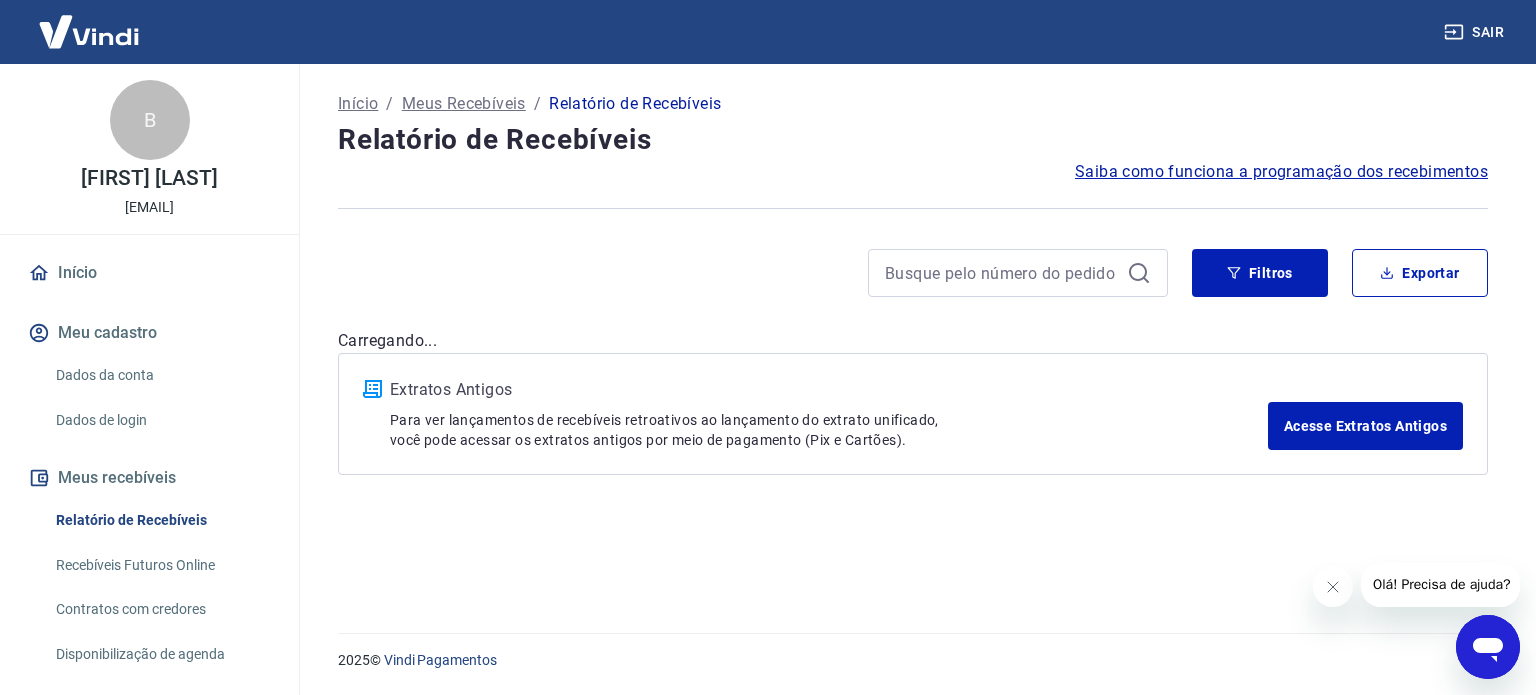 click on "Recebíveis Futuros Online" at bounding box center (161, 565) 